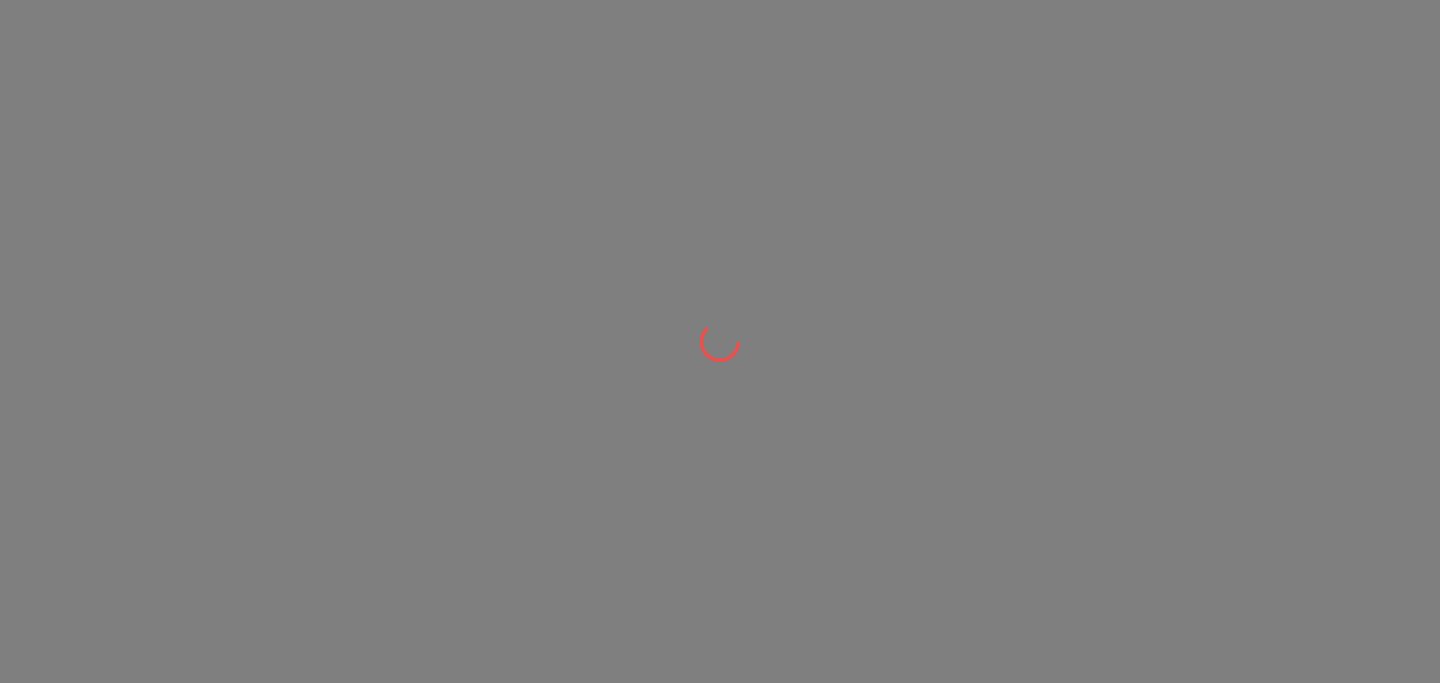 scroll, scrollTop: 0, scrollLeft: 0, axis: both 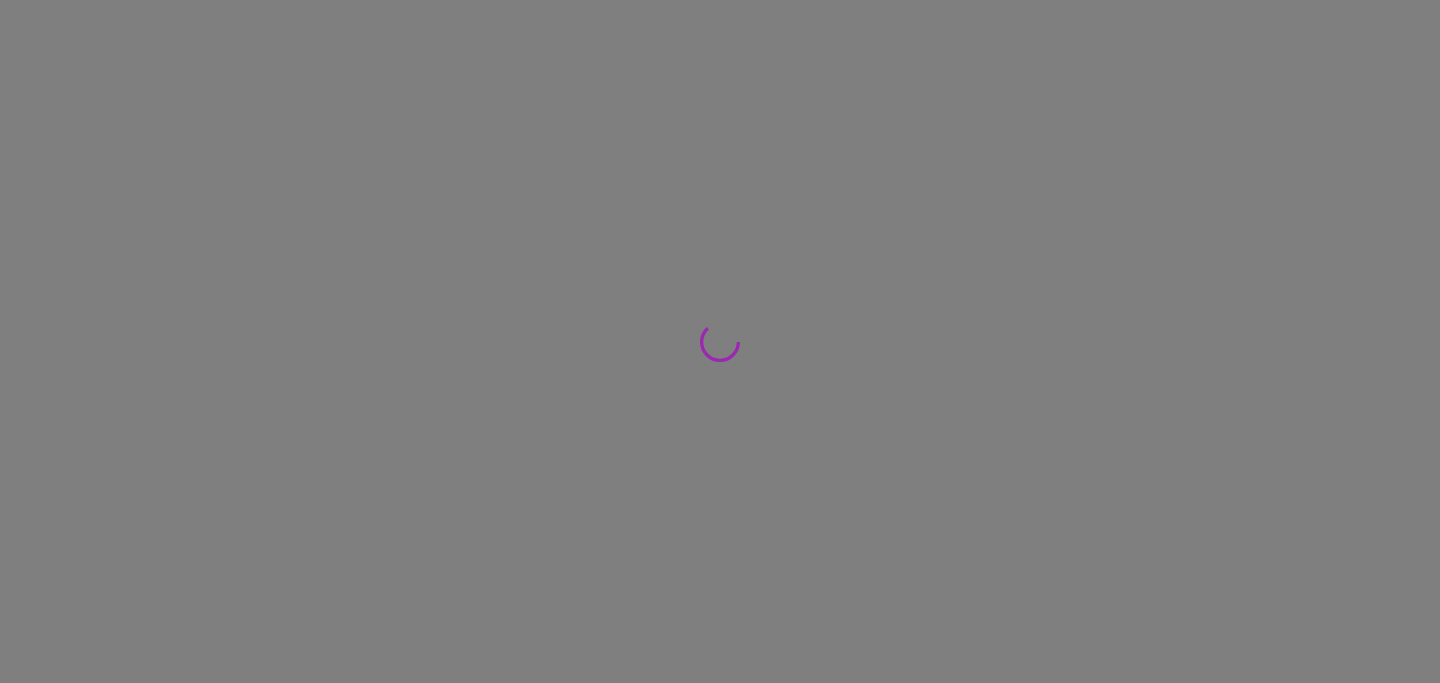 click at bounding box center (720, 341) 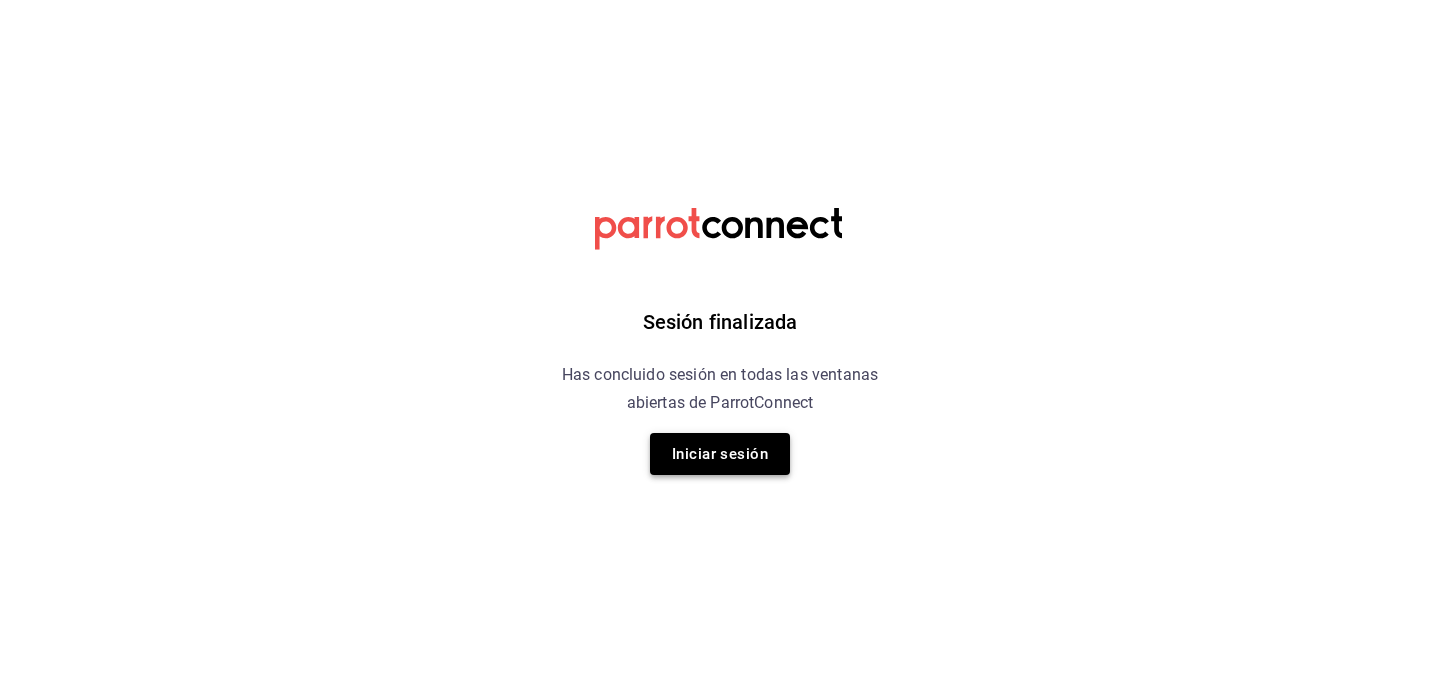 click on "Iniciar sesión" at bounding box center (720, 454) 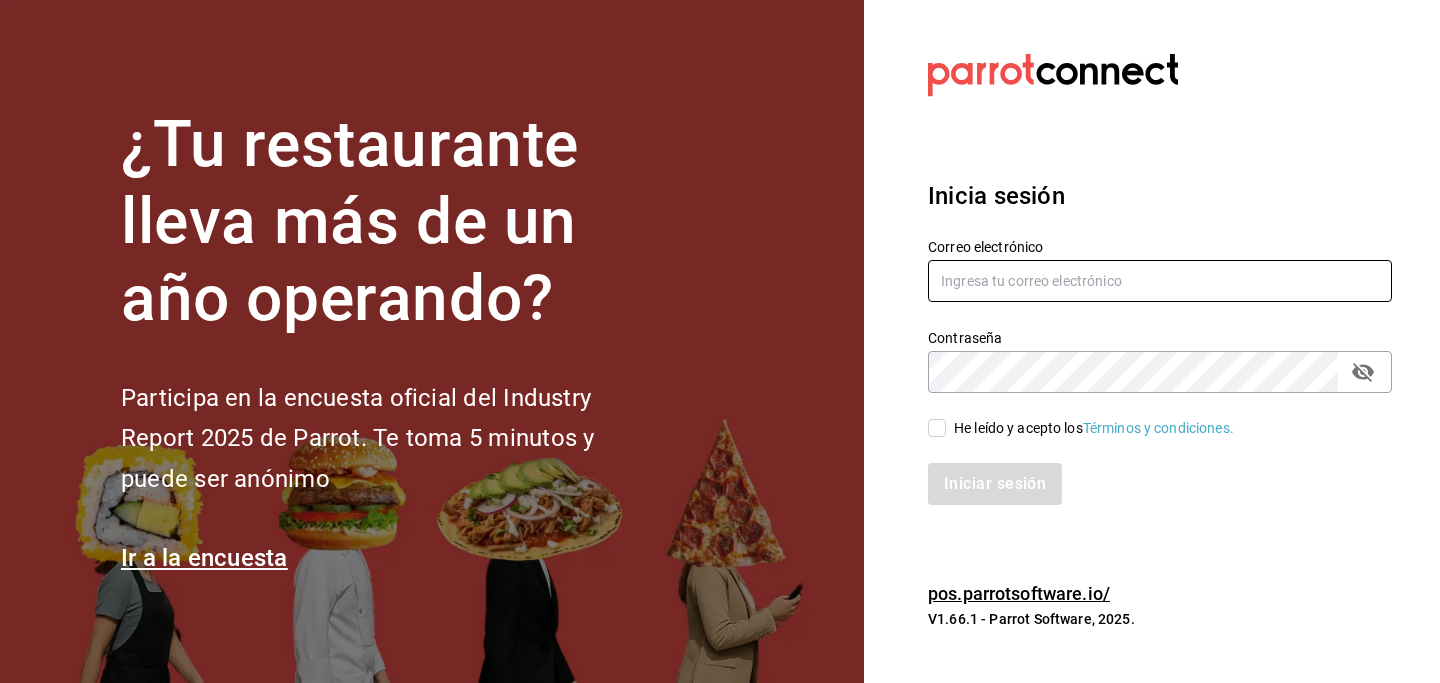 type on "[USERNAME]@example.com" 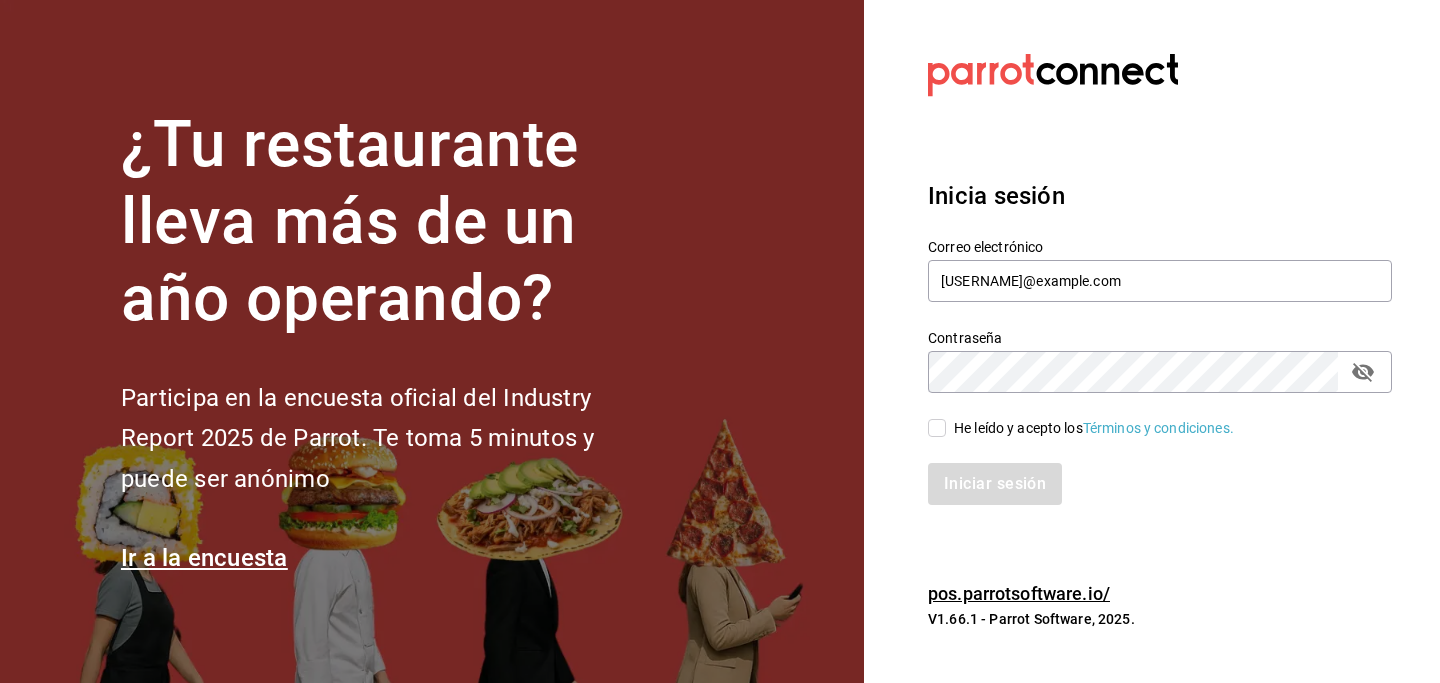 click on "He leído y acepto los  Términos y condiciones." at bounding box center (937, 428) 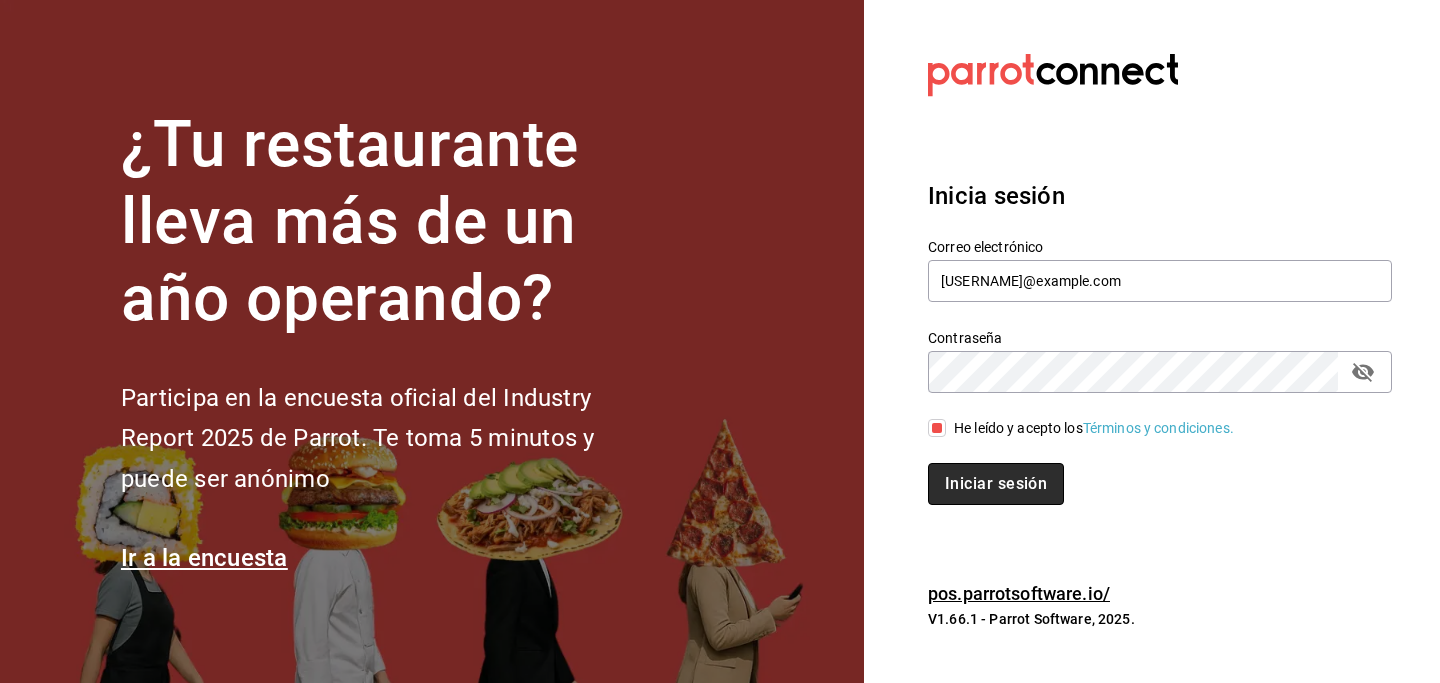 click on "Iniciar sesión" at bounding box center [996, 484] 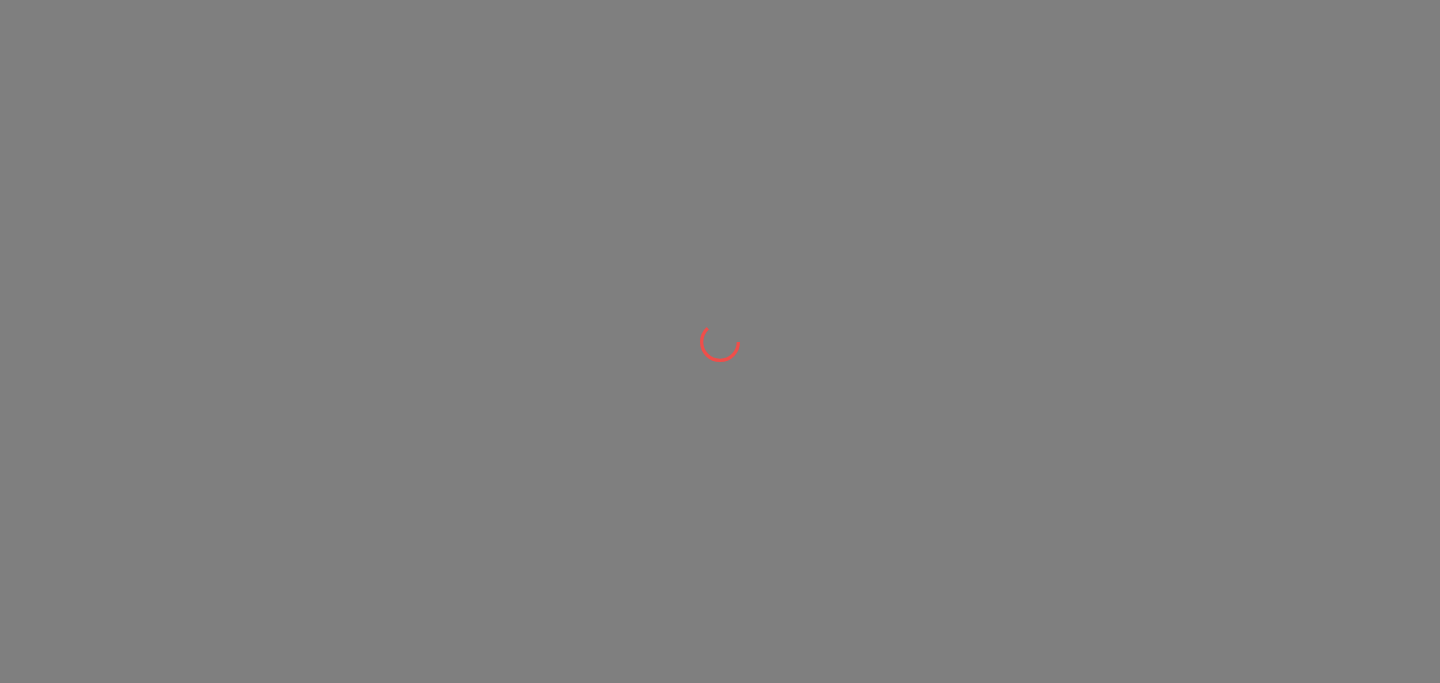 scroll, scrollTop: 0, scrollLeft: 0, axis: both 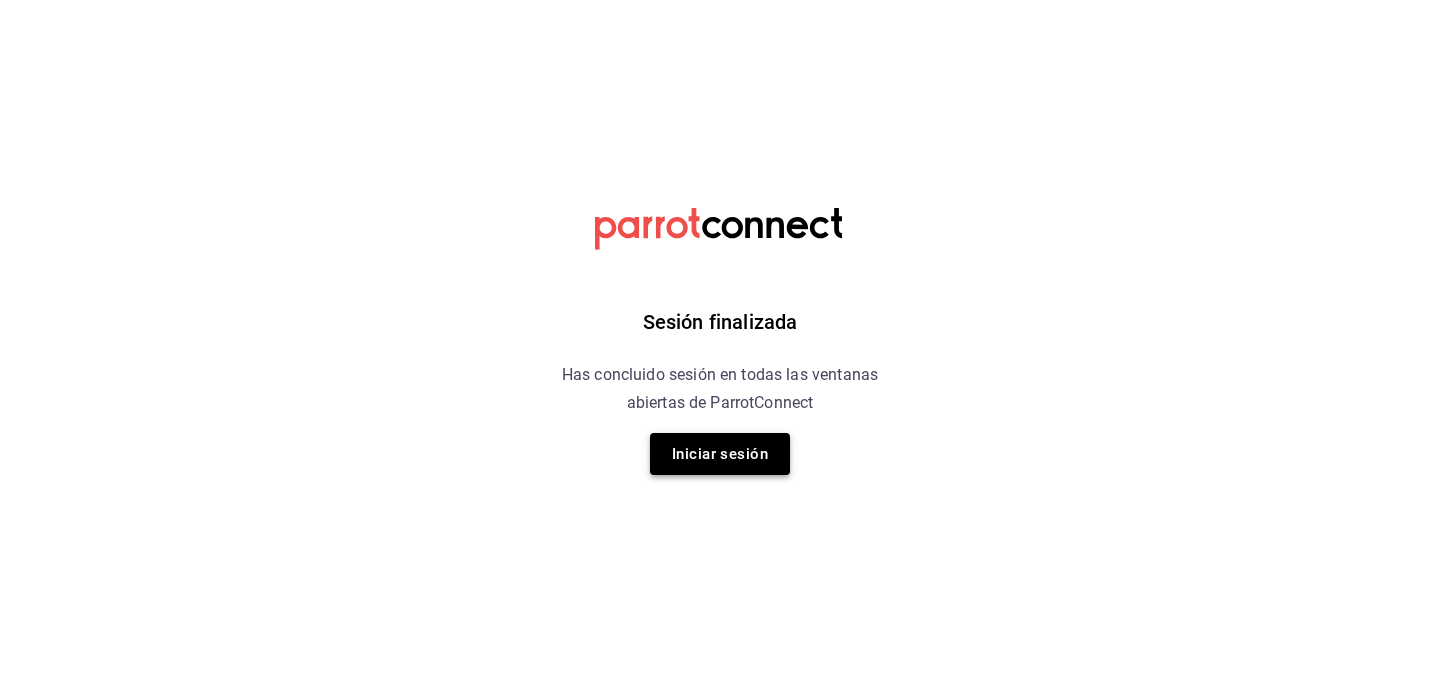 click on "Iniciar sesión" at bounding box center (720, 454) 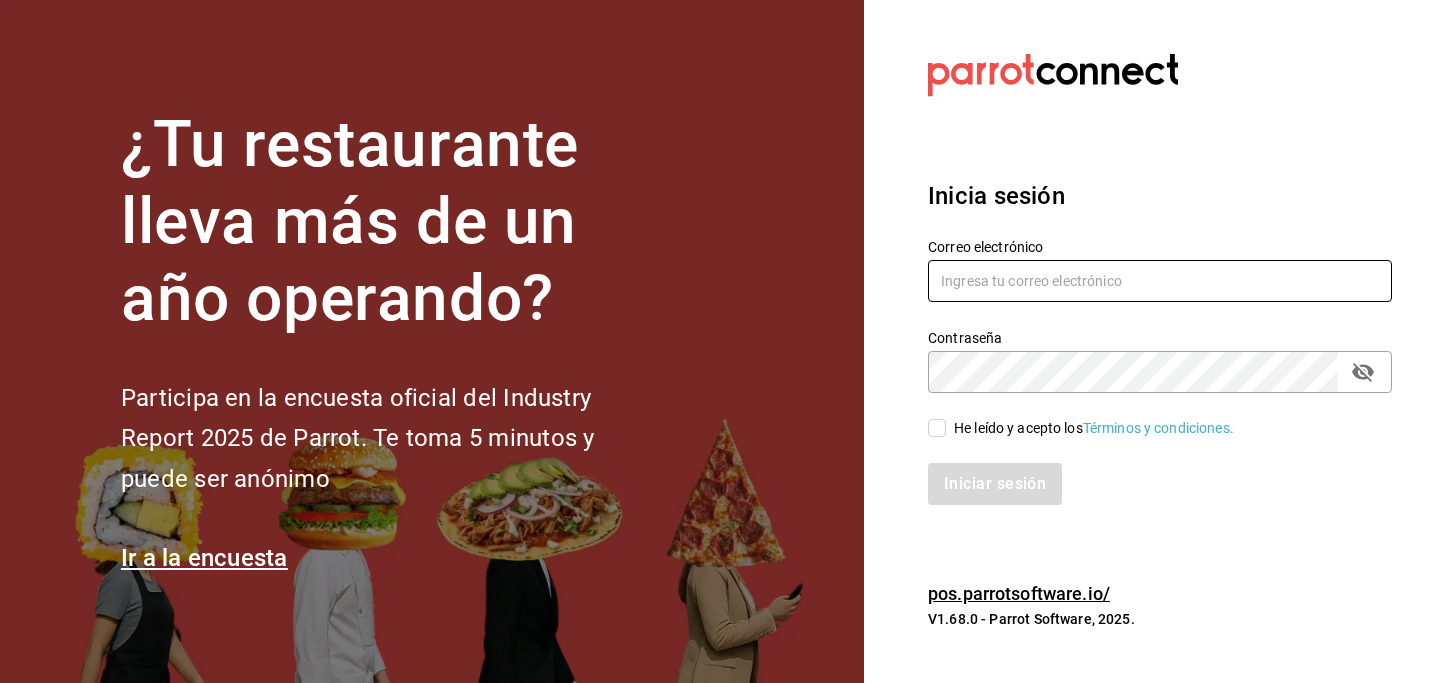 type on "[USERNAME]@example.com" 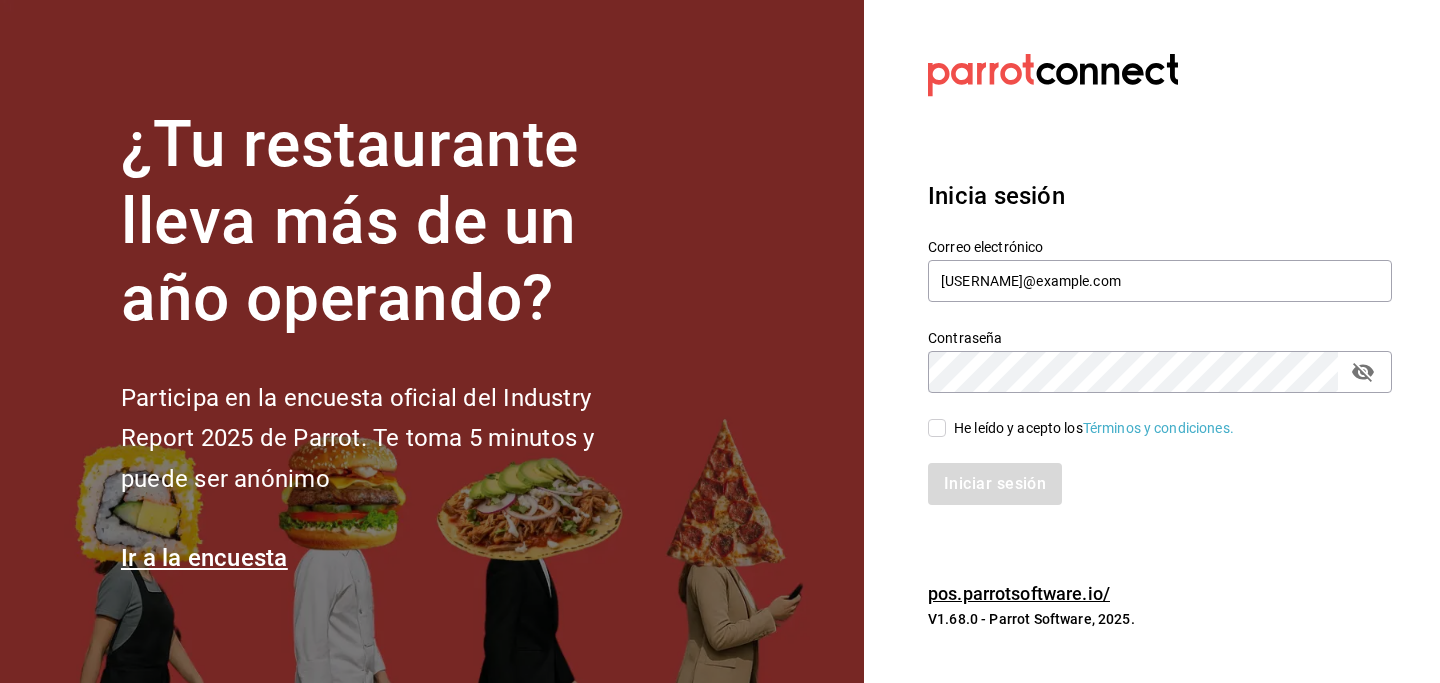 click on "He leído y acepto los  Términos y condiciones." at bounding box center (937, 428) 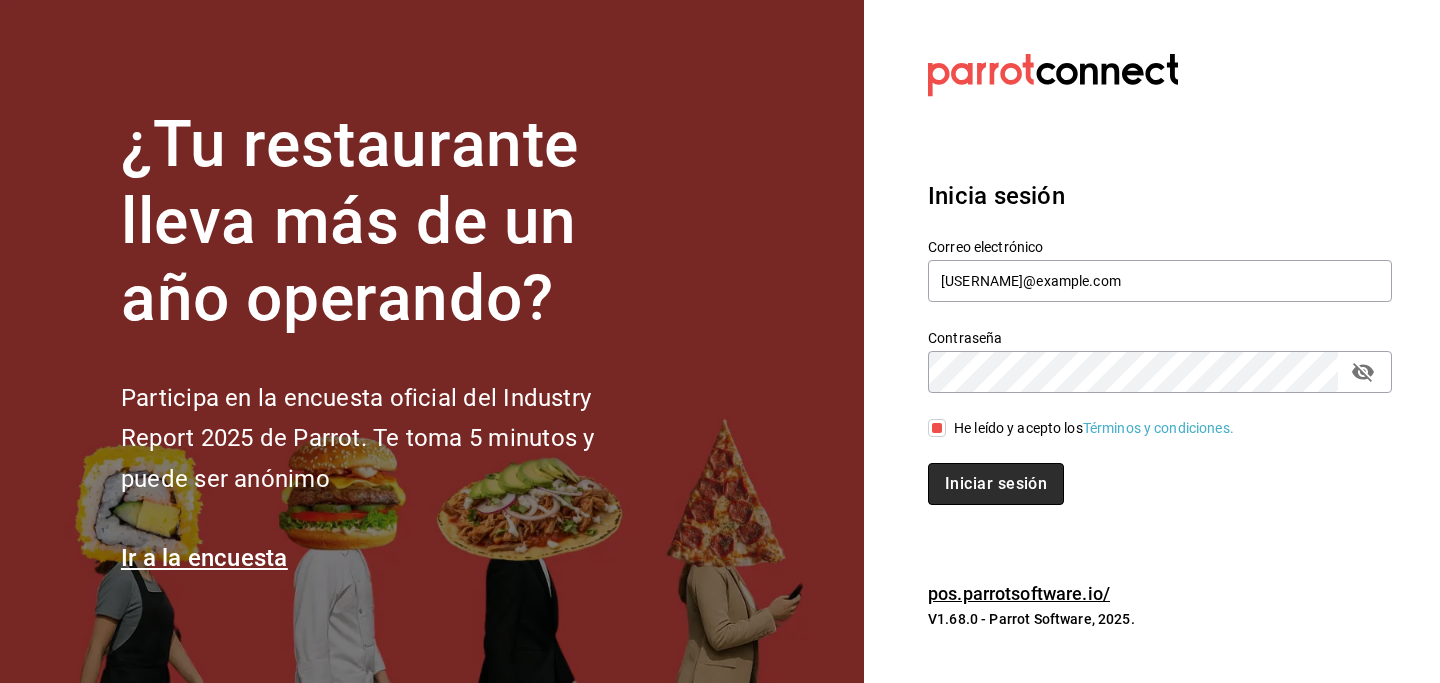 click on "Iniciar sesión" at bounding box center (996, 484) 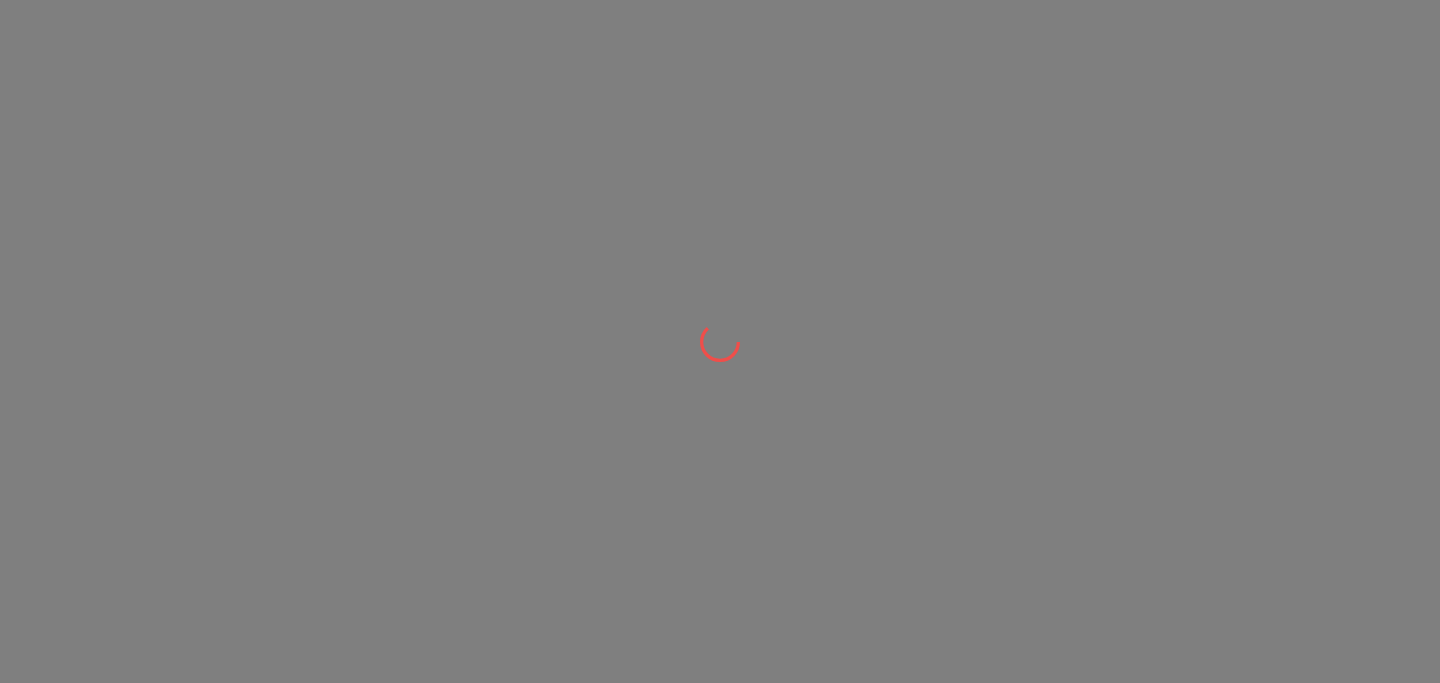 scroll, scrollTop: 0, scrollLeft: 0, axis: both 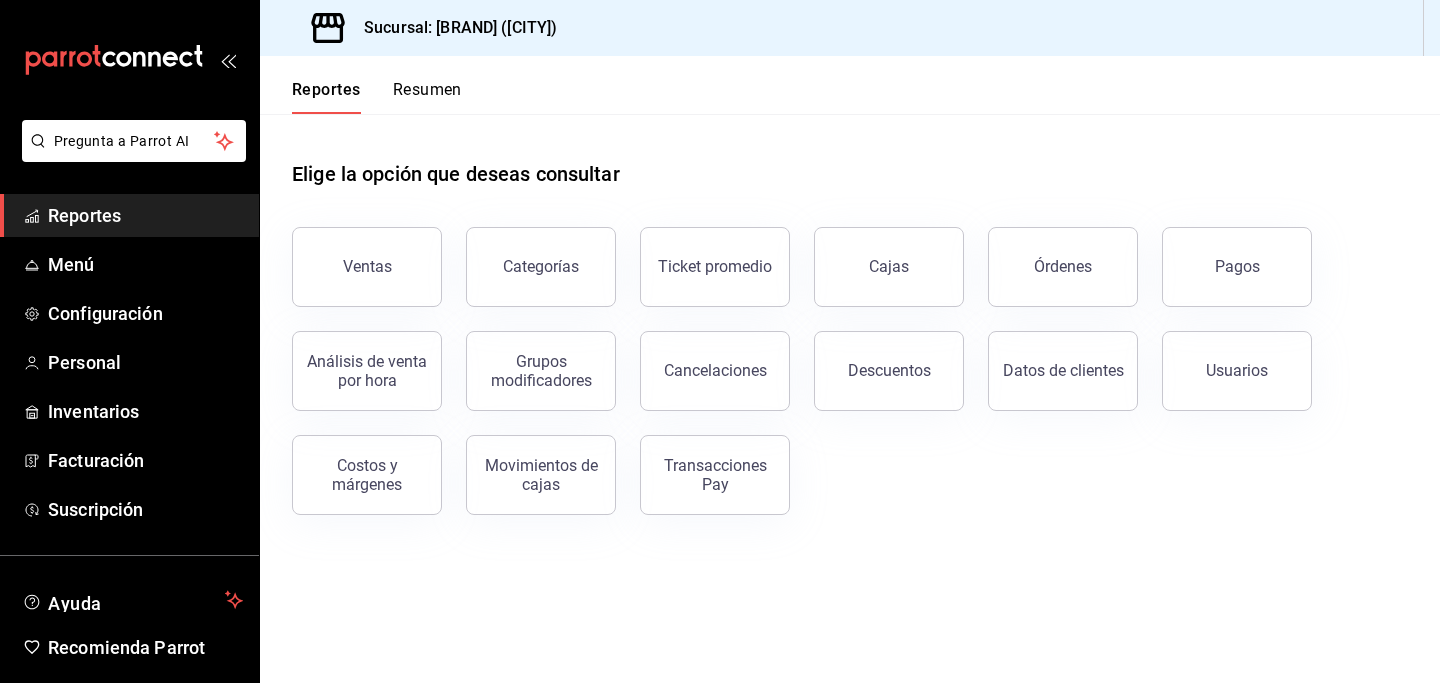 click on "Resumen" at bounding box center (427, 97) 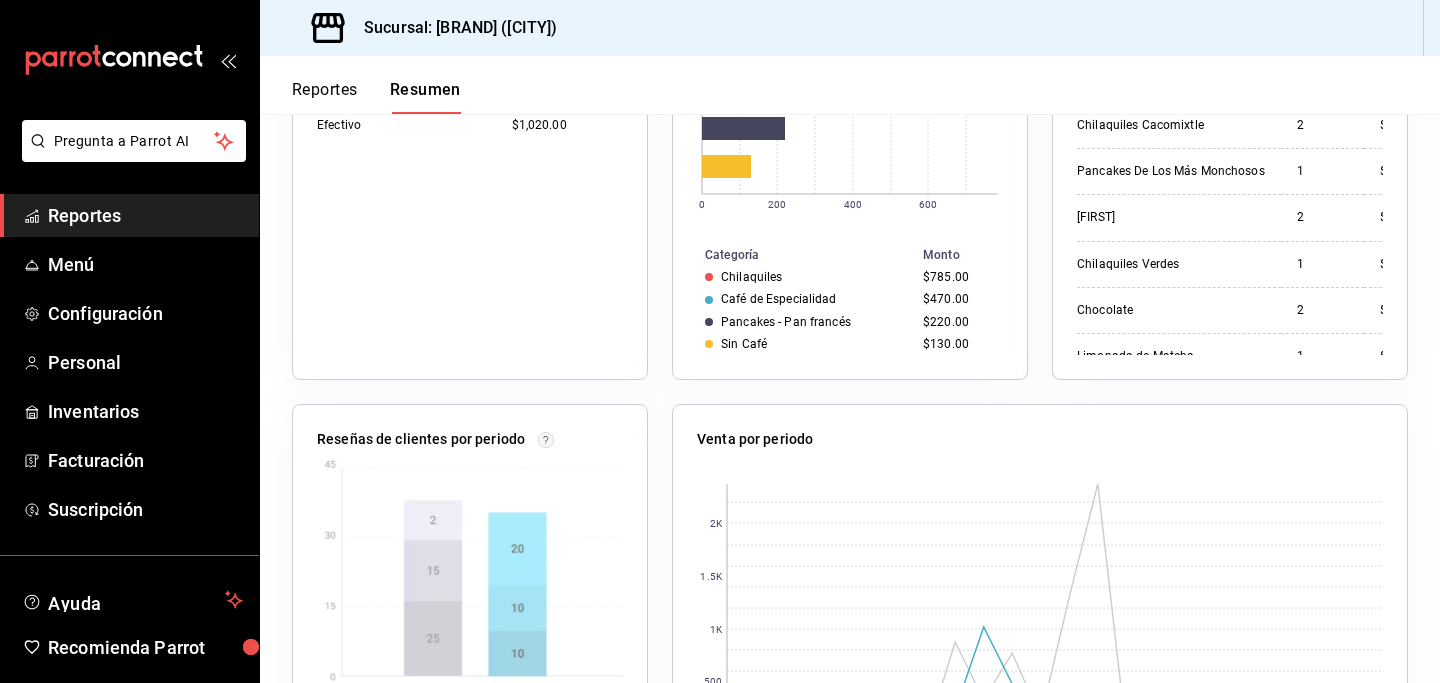 scroll, scrollTop: 0, scrollLeft: 0, axis: both 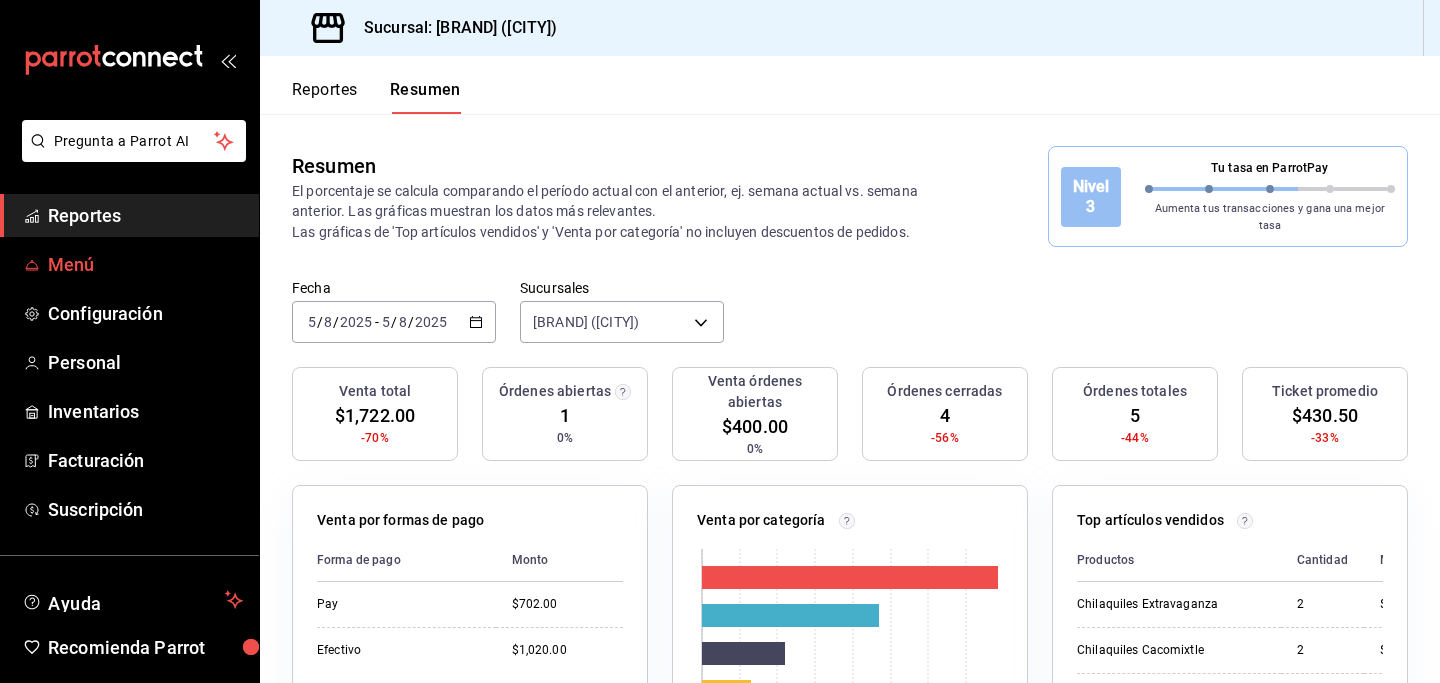 click on "Menú" at bounding box center (145, 264) 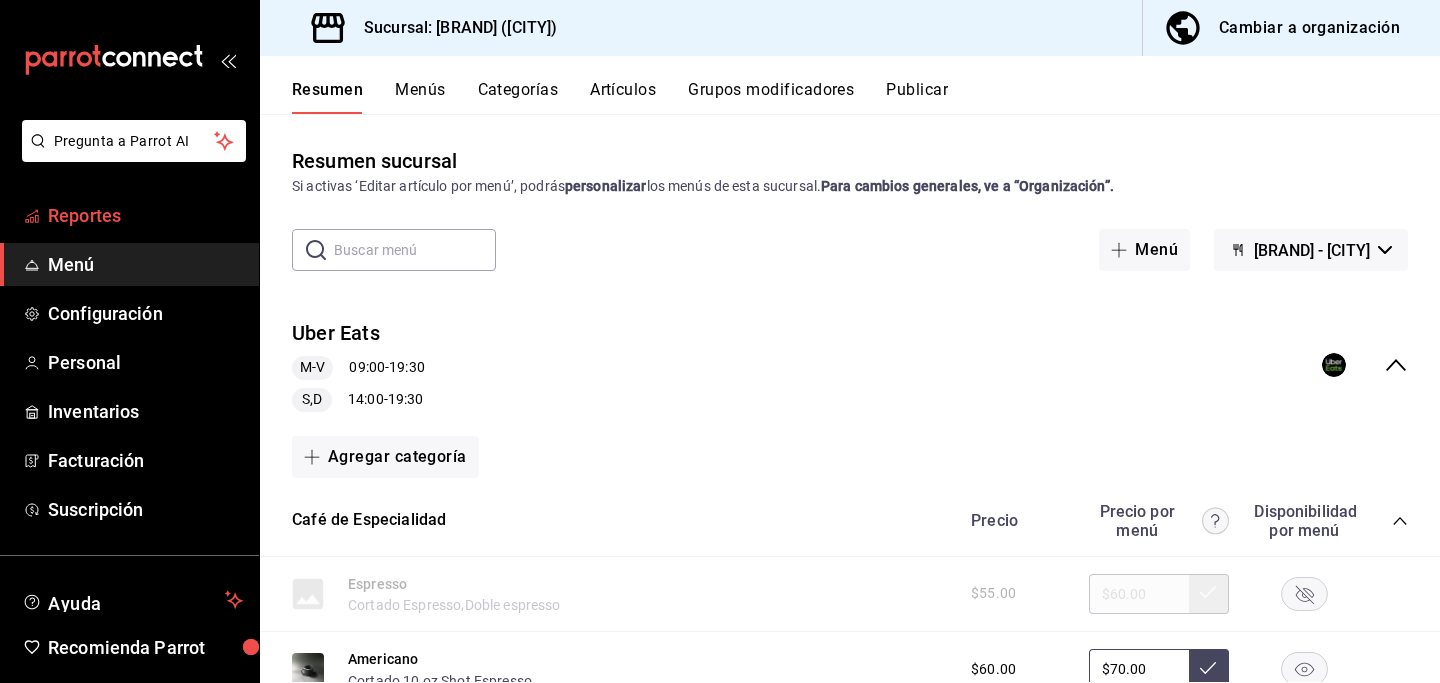 click on "Reportes" at bounding box center (145, 215) 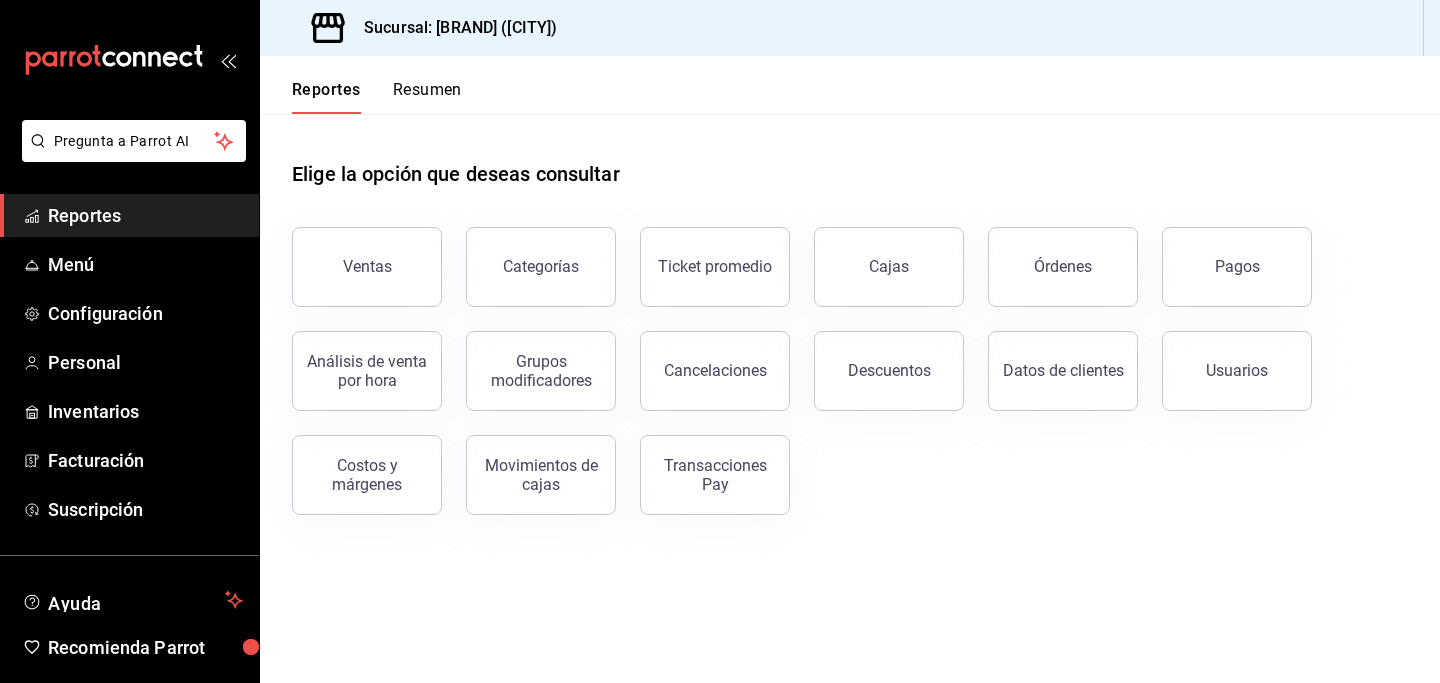 click on "Resumen" at bounding box center (427, 97) 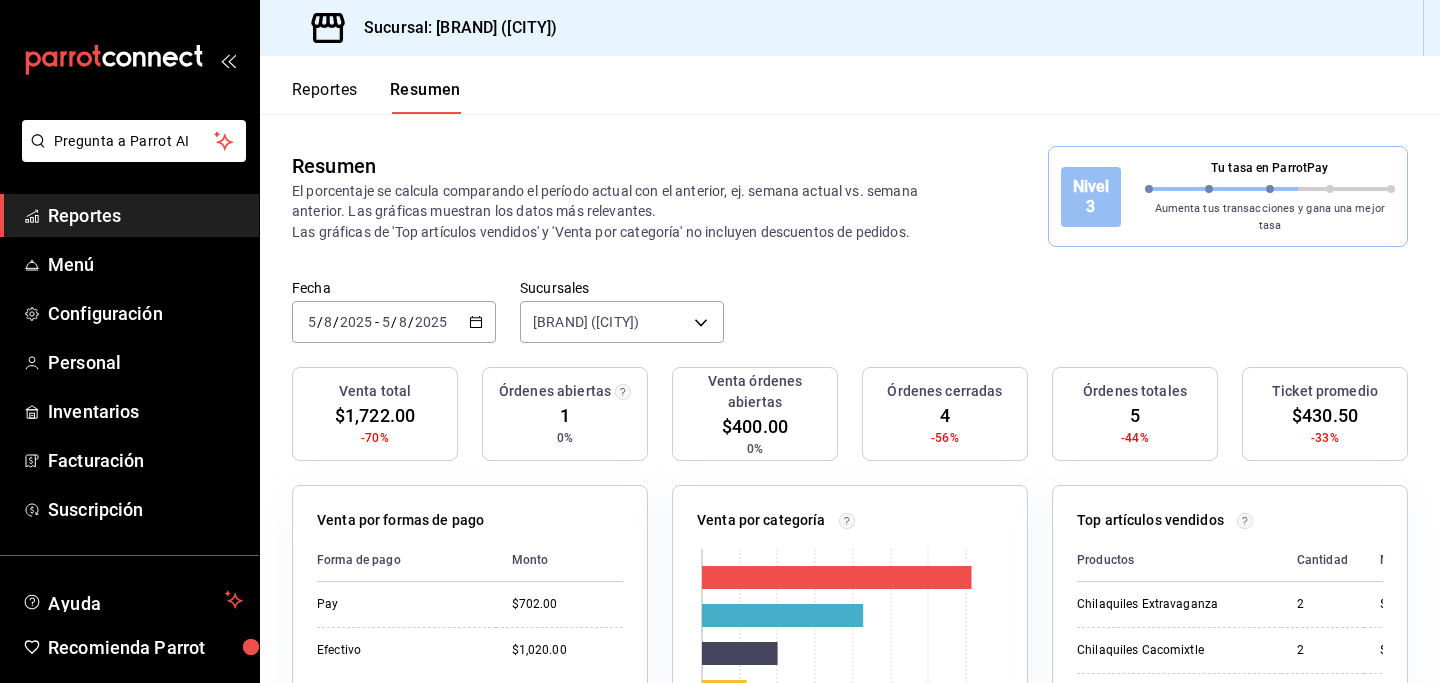 click on "2025-08-05 5 / 8 / 2025 - 2025-08-05 5 / 8 / 2025" at bounding box center (394, 322) 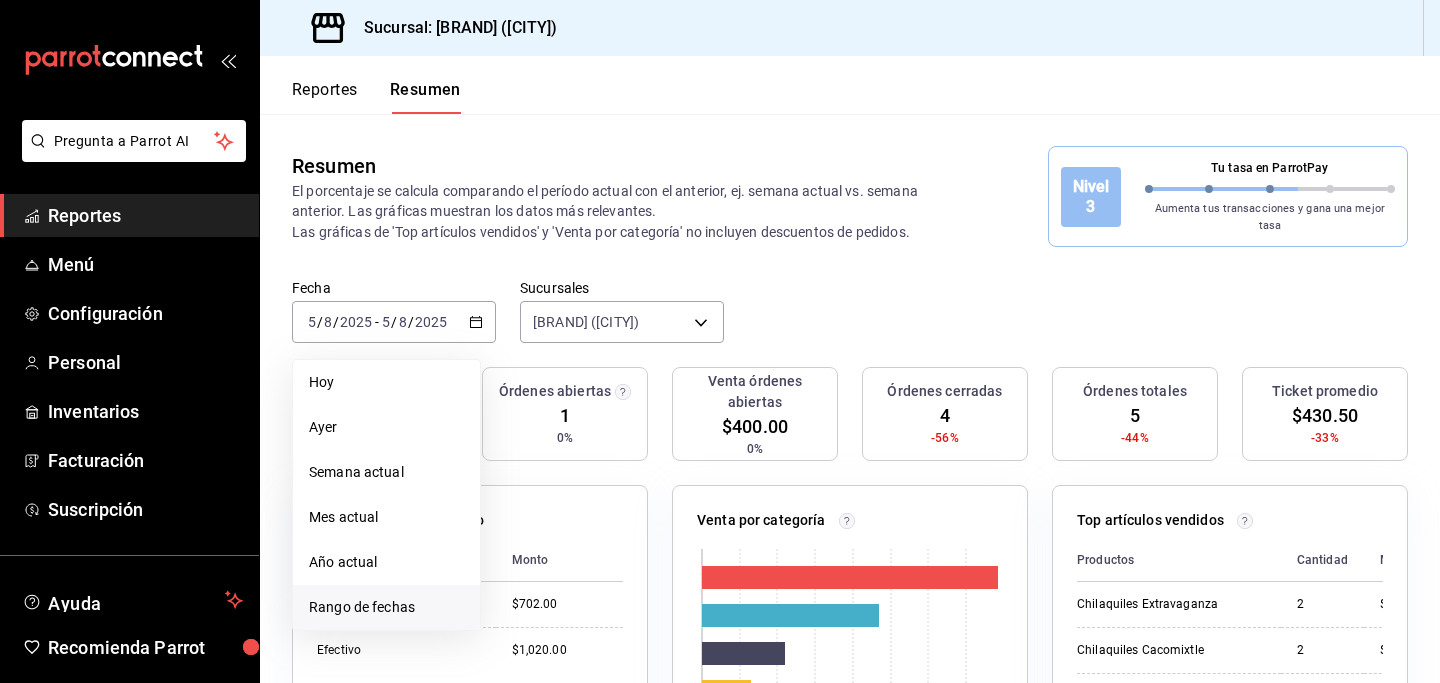 click on "Rango de fechas" at bounding box center (386, 607) 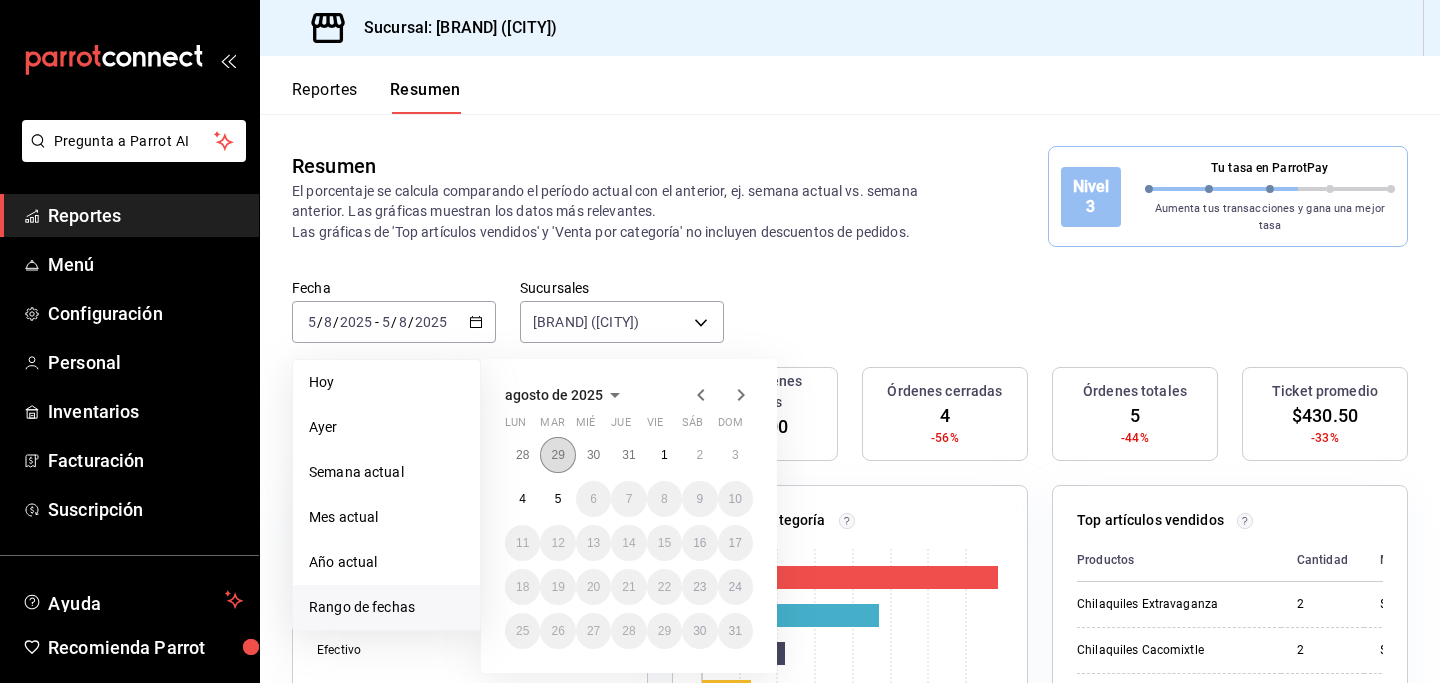 click on "29" at bounding box center [557, 455] 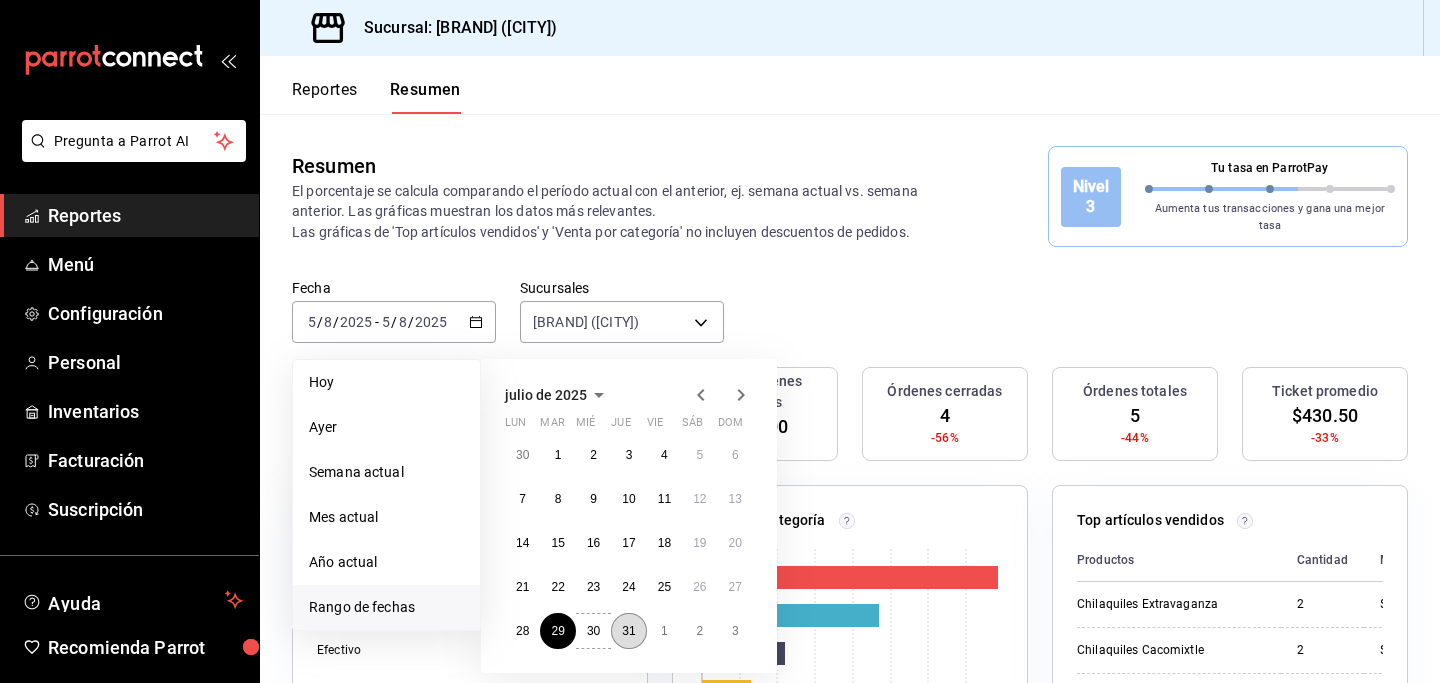 click on "31" at bounding box center [628, 631] 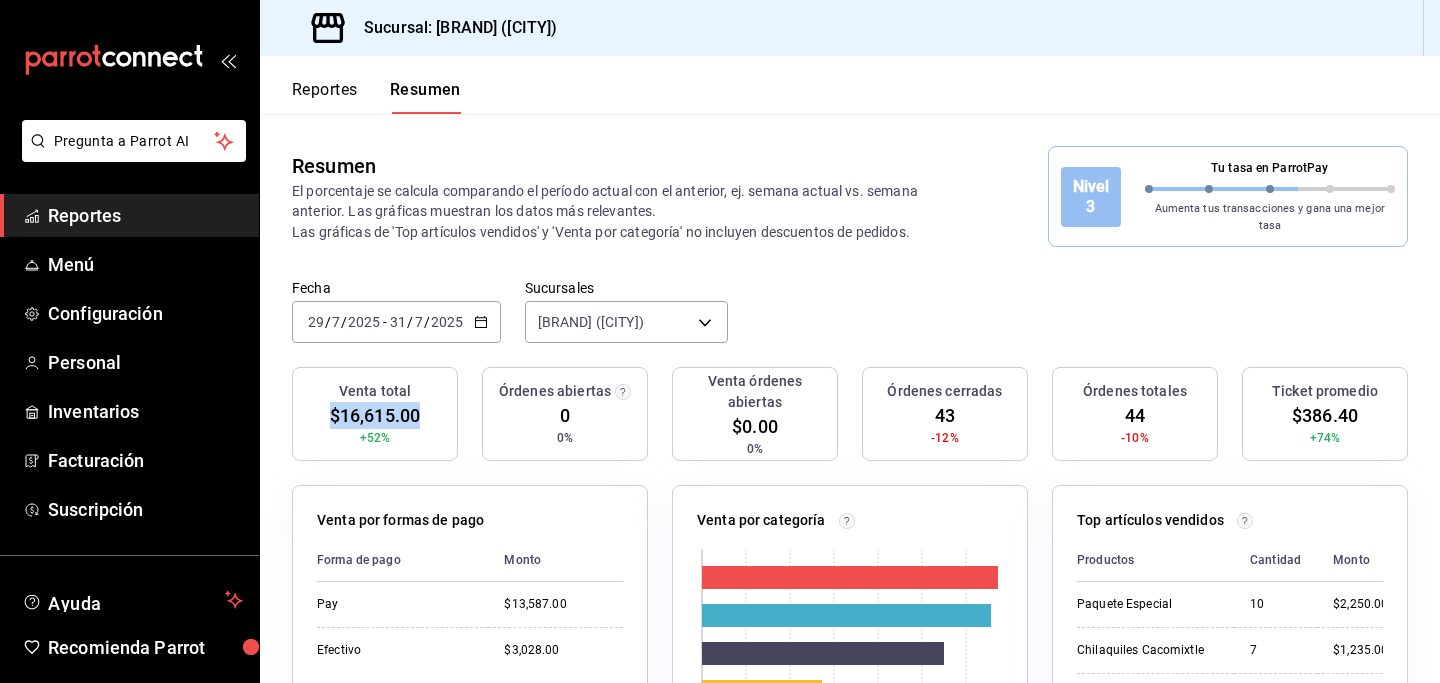 drag, startPoint x: 418, startPoint y: 408, endPoint x: 330, endPoint y: 407, distance: 88.005684 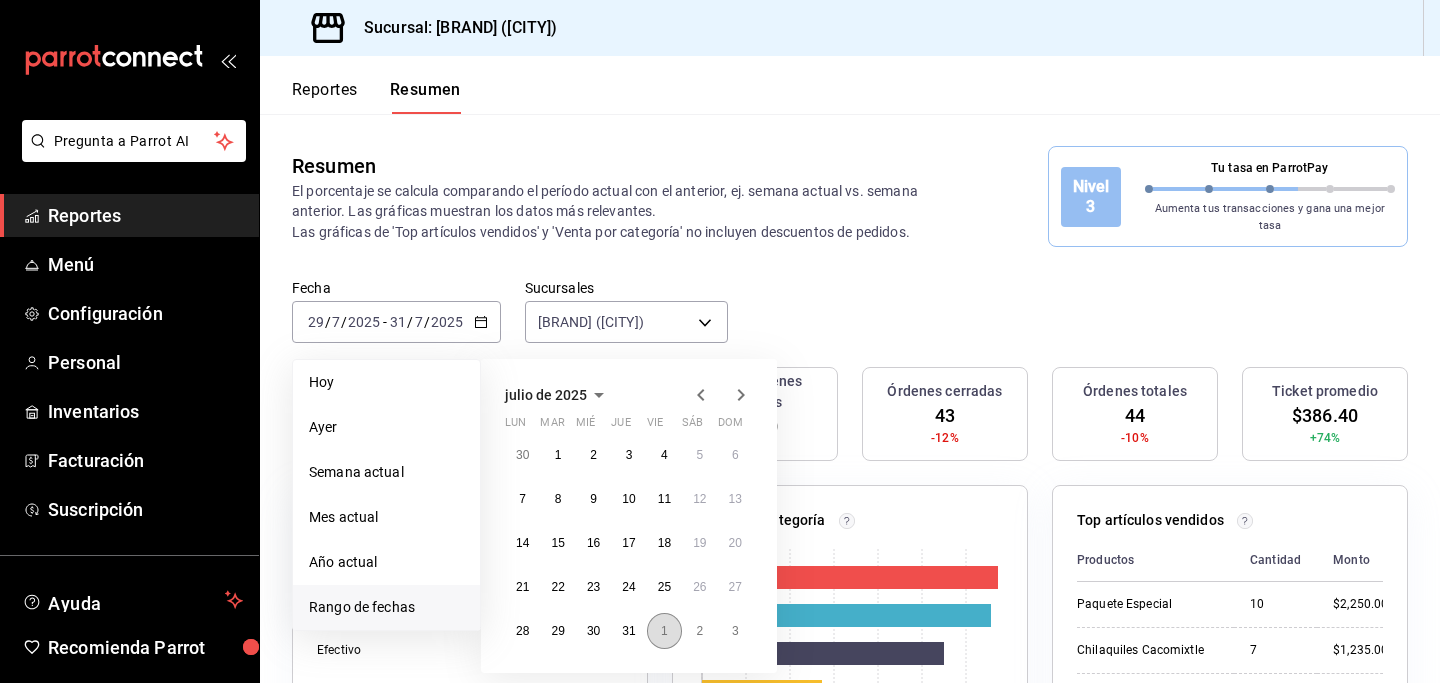 click on "1" at bounding box center (664, 631) 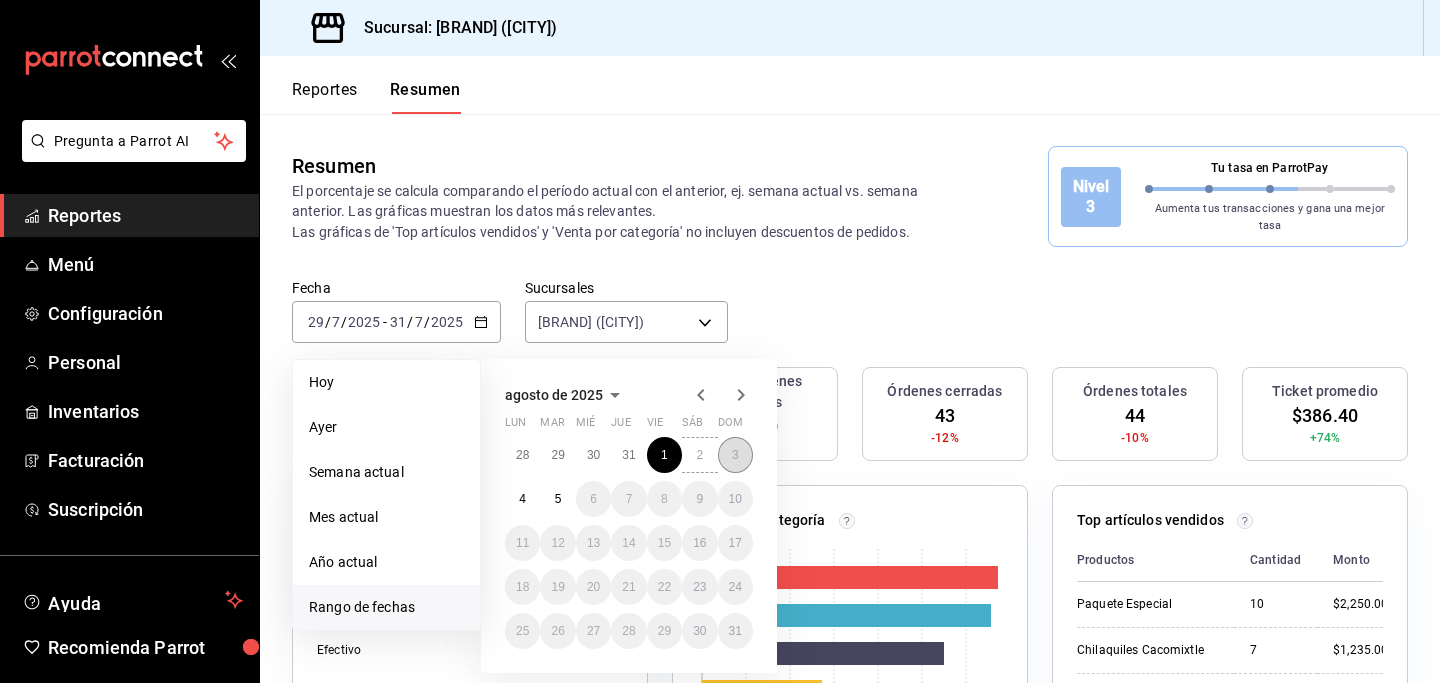 click on "3" at bounding box center [735, 455] 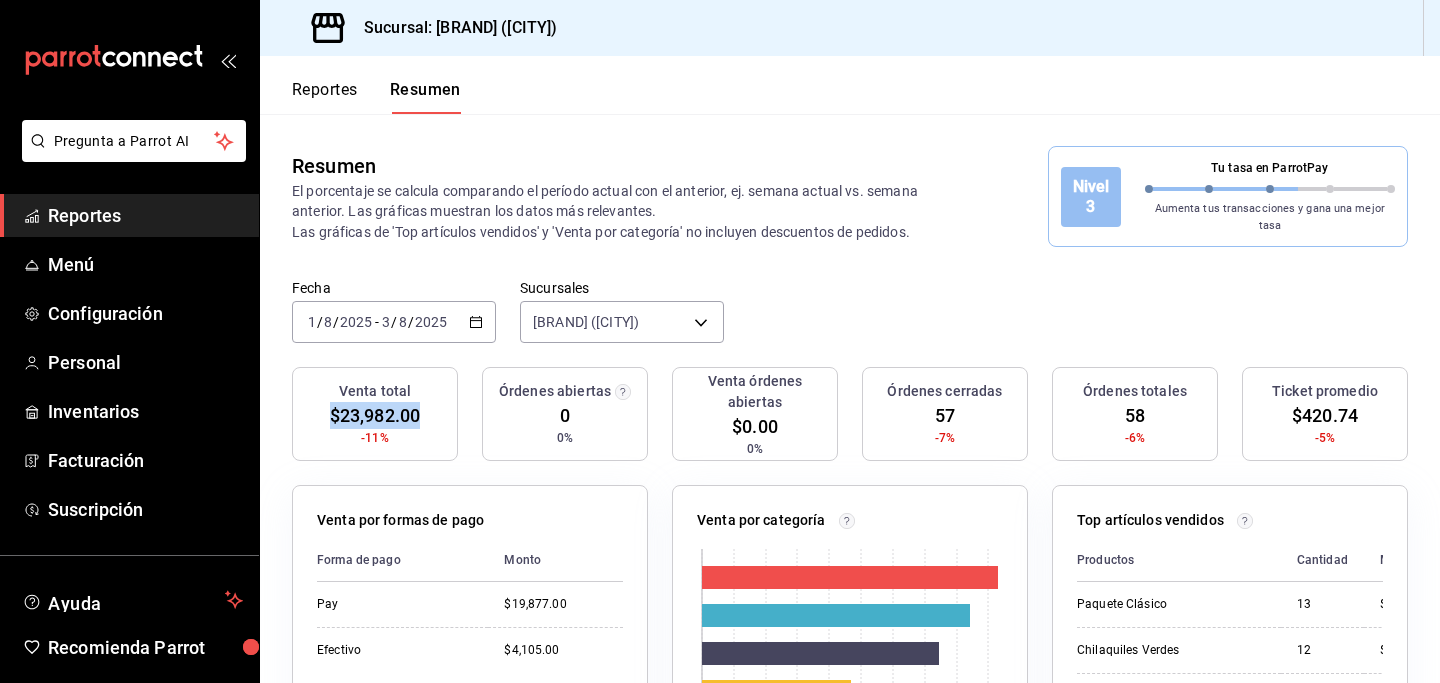drag, startPoint x: 422, startPoint y: 405, endPoint x: 328, endPoint y: 410, distance: 94.13288 